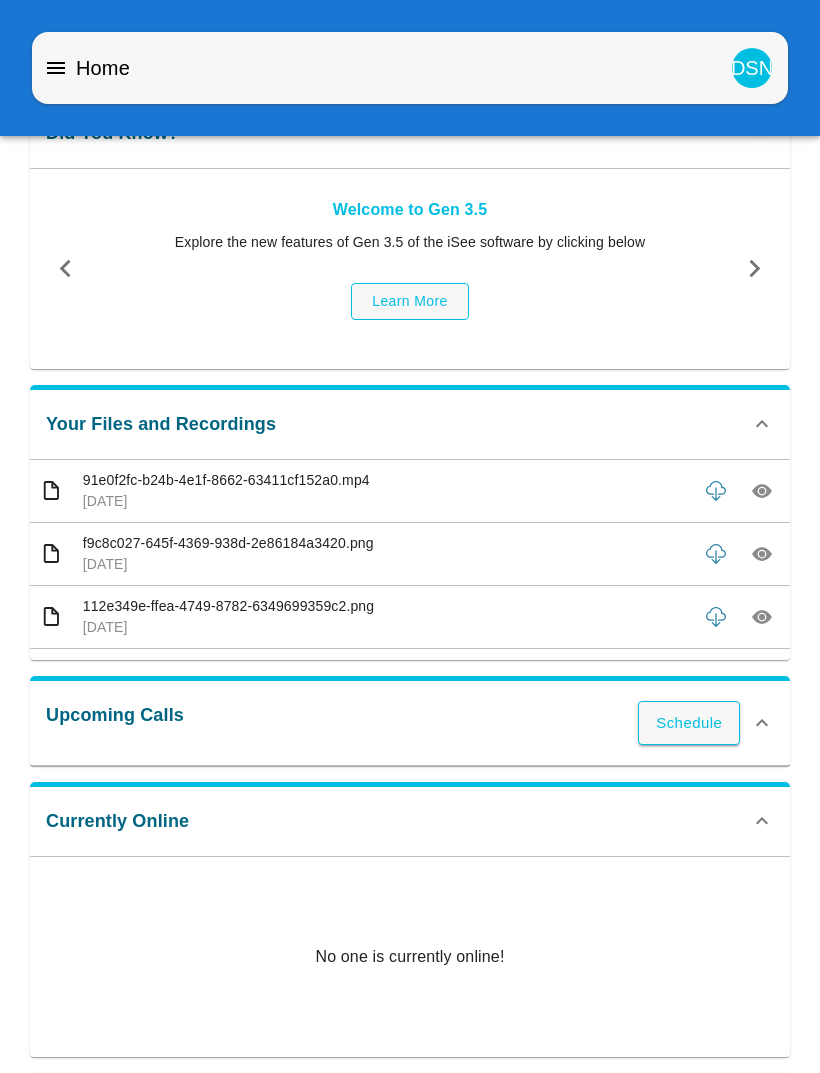 scroll, scrollTop: 0, scrollLeft: 0, axis: both 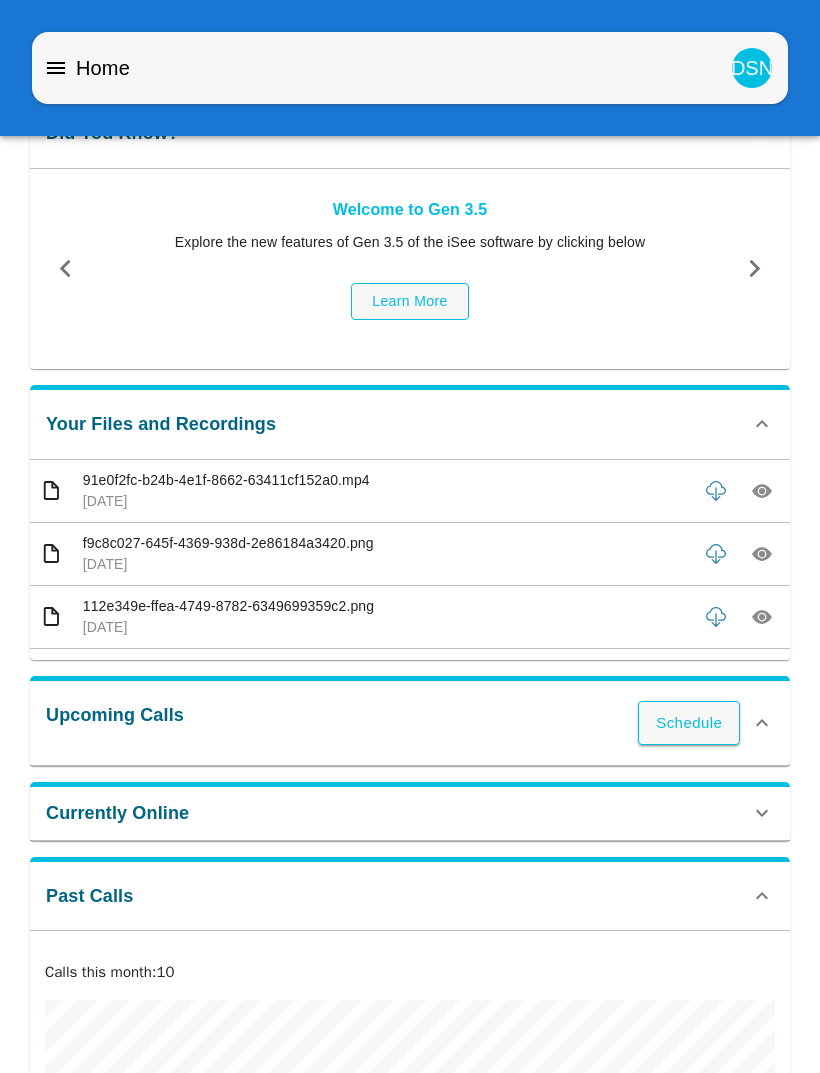 click 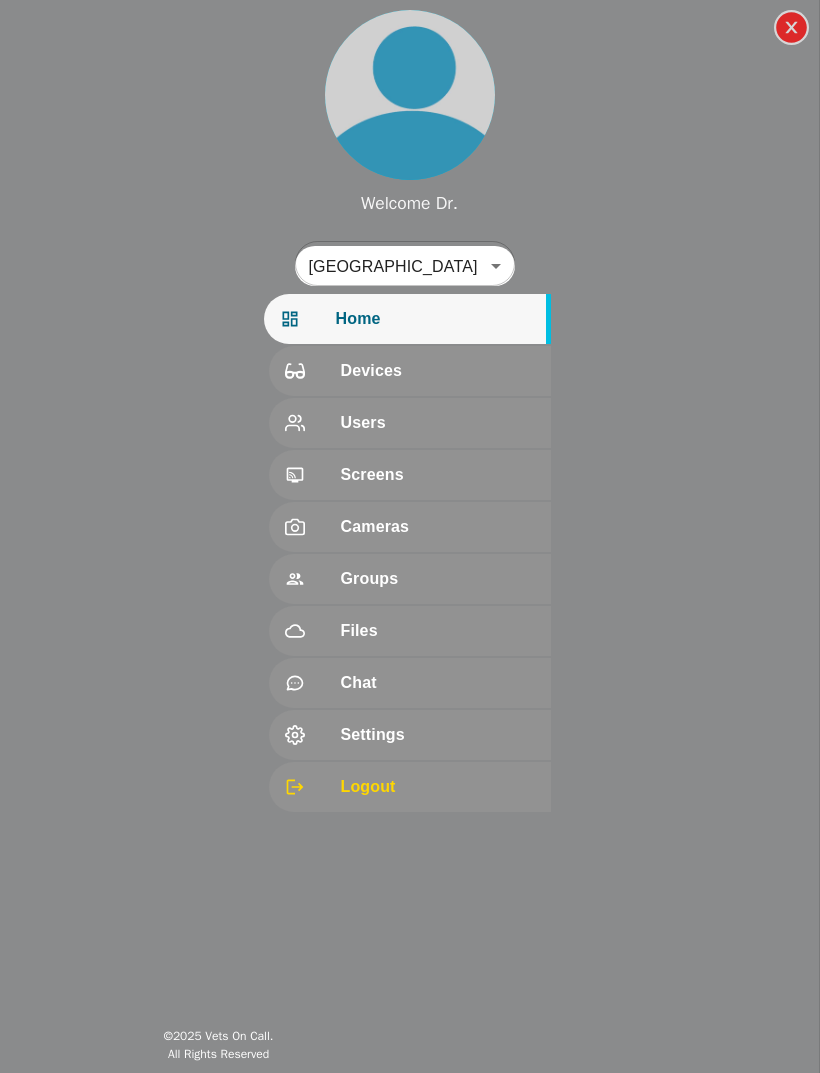 click on "Settings" at bounding box center [438, 735] 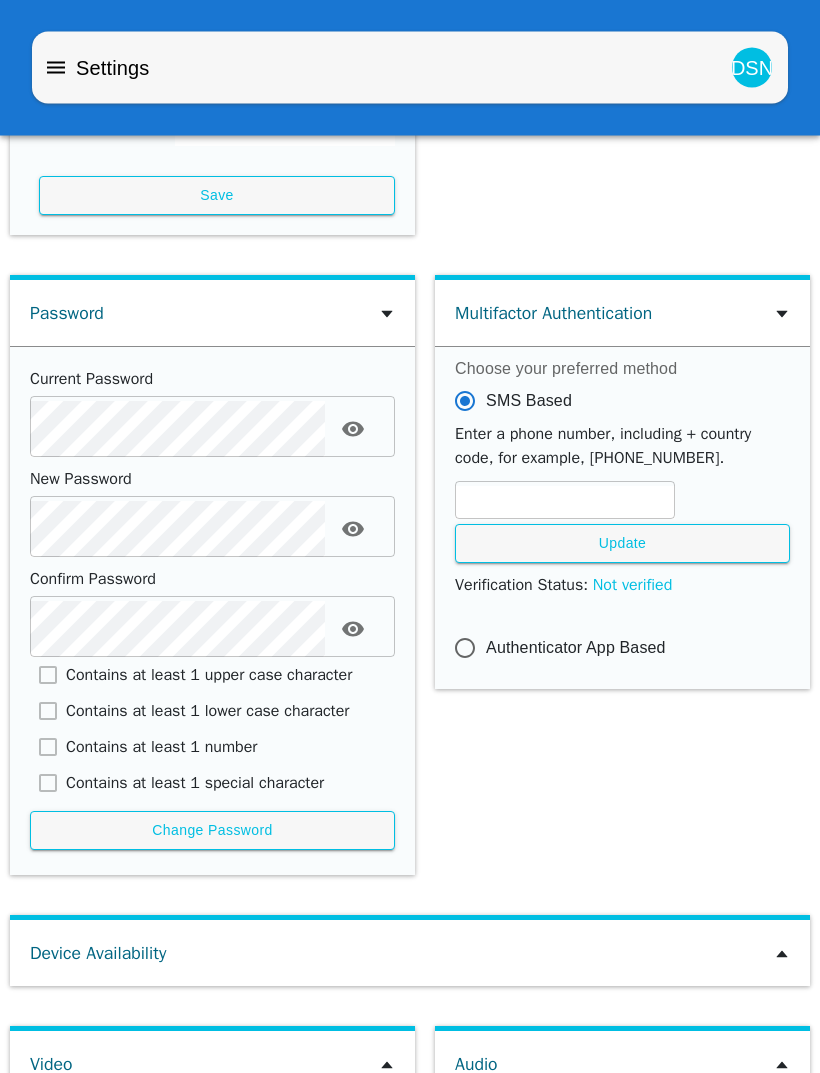 scroll, scrollTop: 474, scrollLeft: 0, axis: vertical 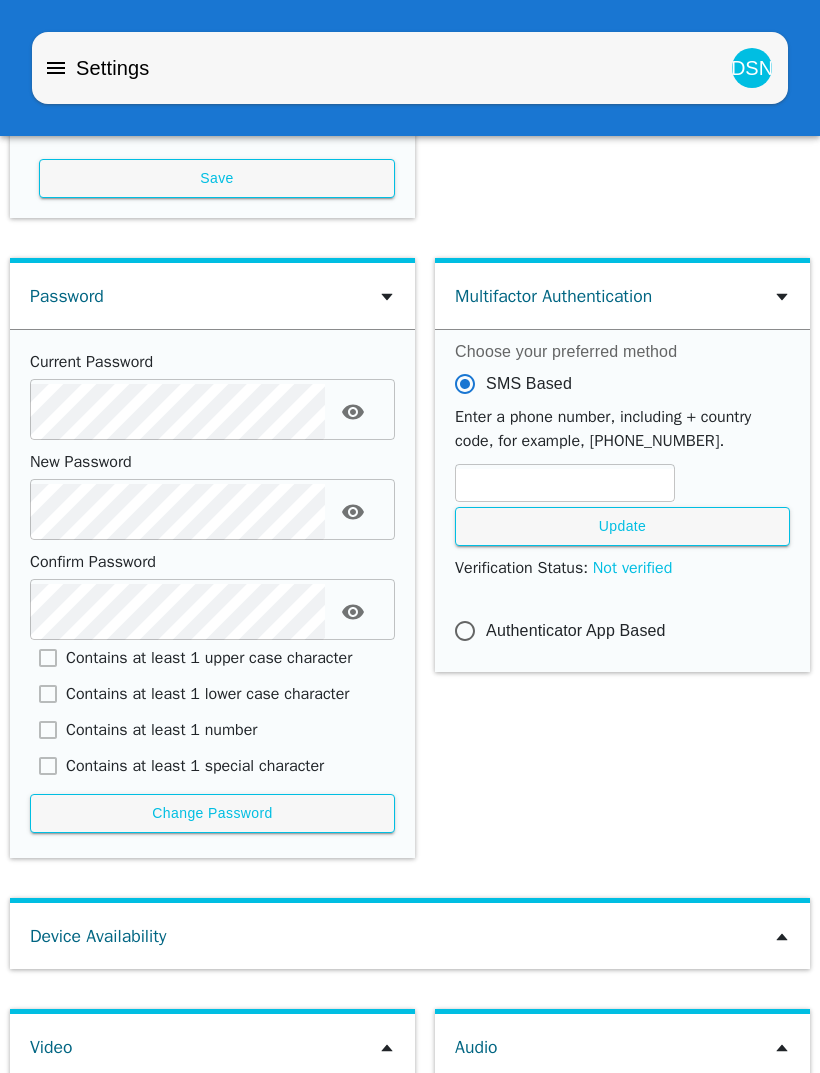 click 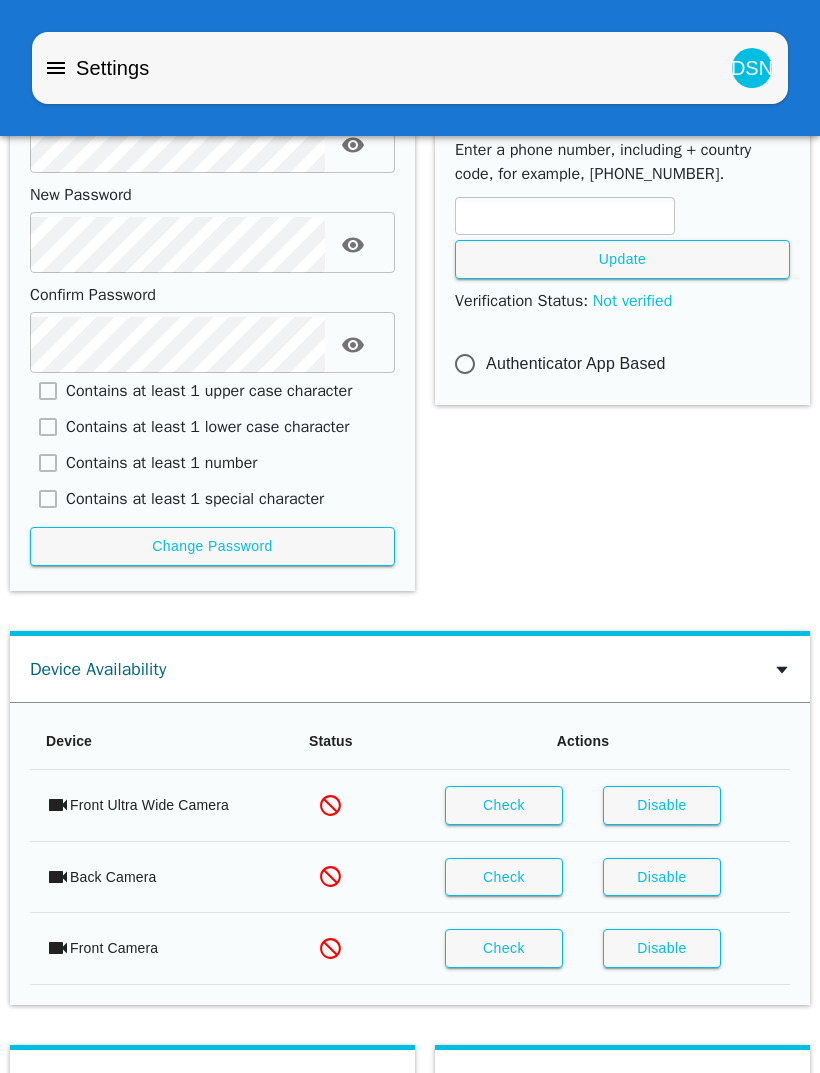 scroll, scrollTop: 775, scrollLeft: 0, axis: vertical 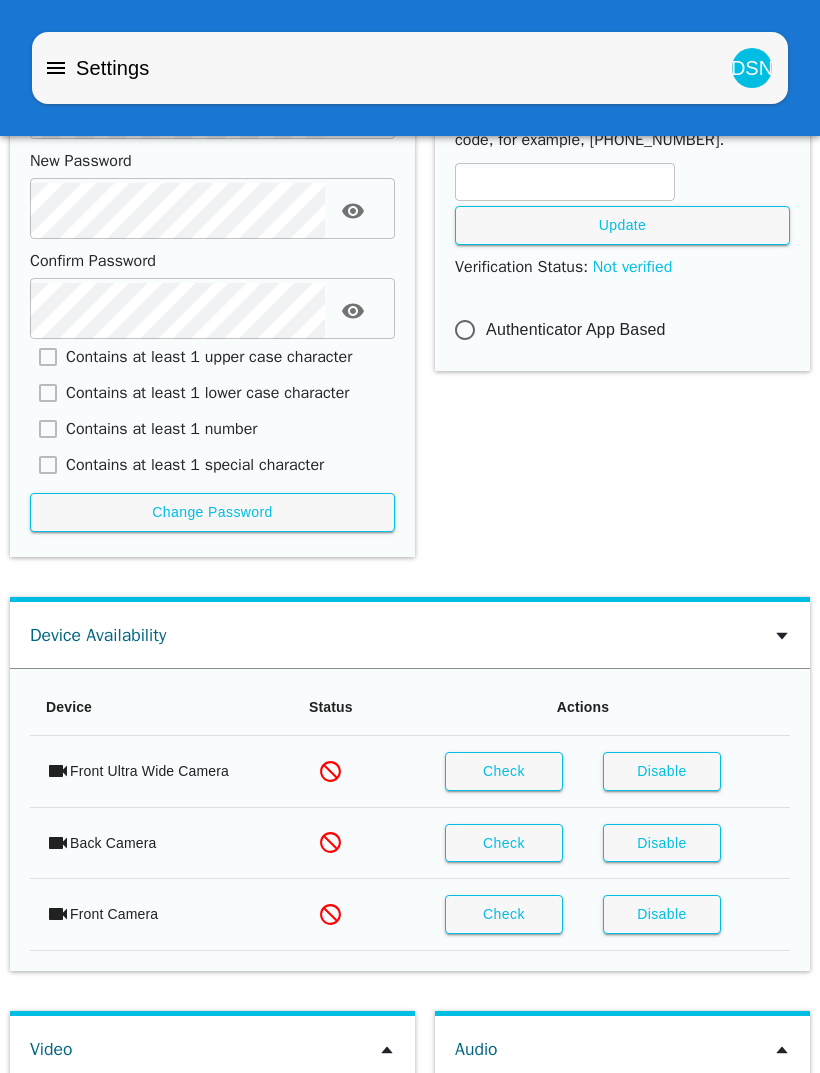 click on "Check" at bounding box center [504, 771] 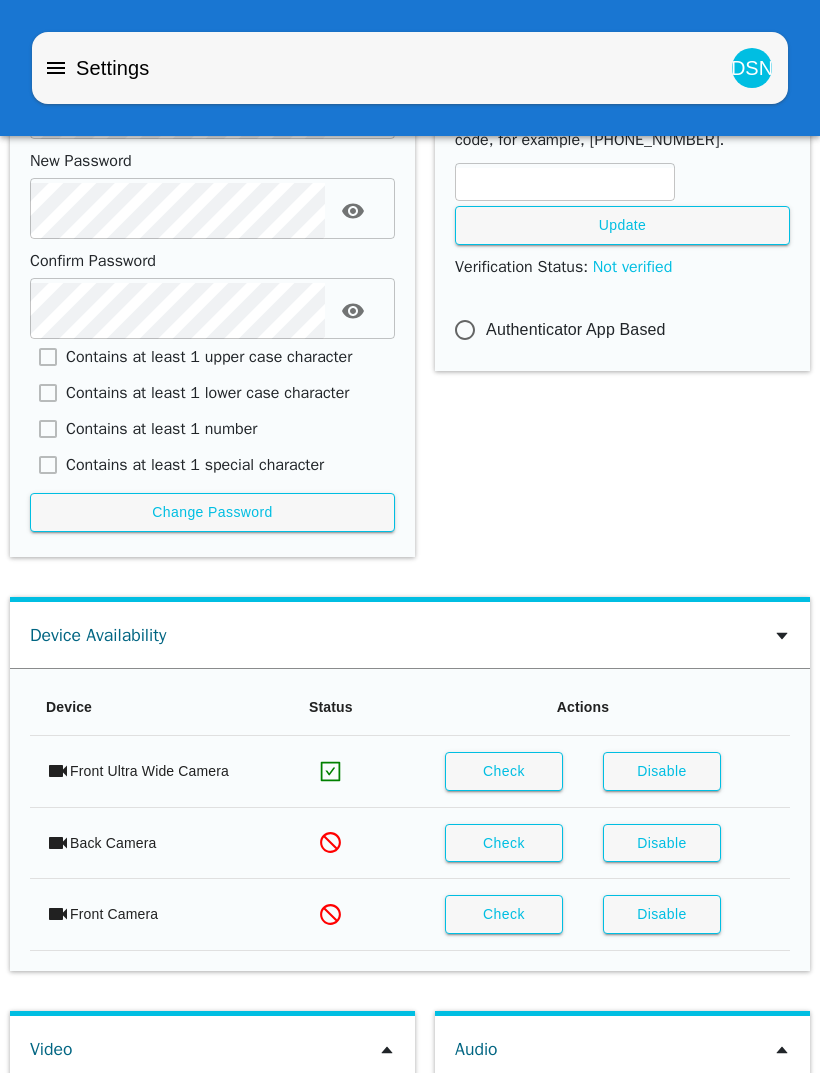click on "Check" at bounding box center [504, 843] 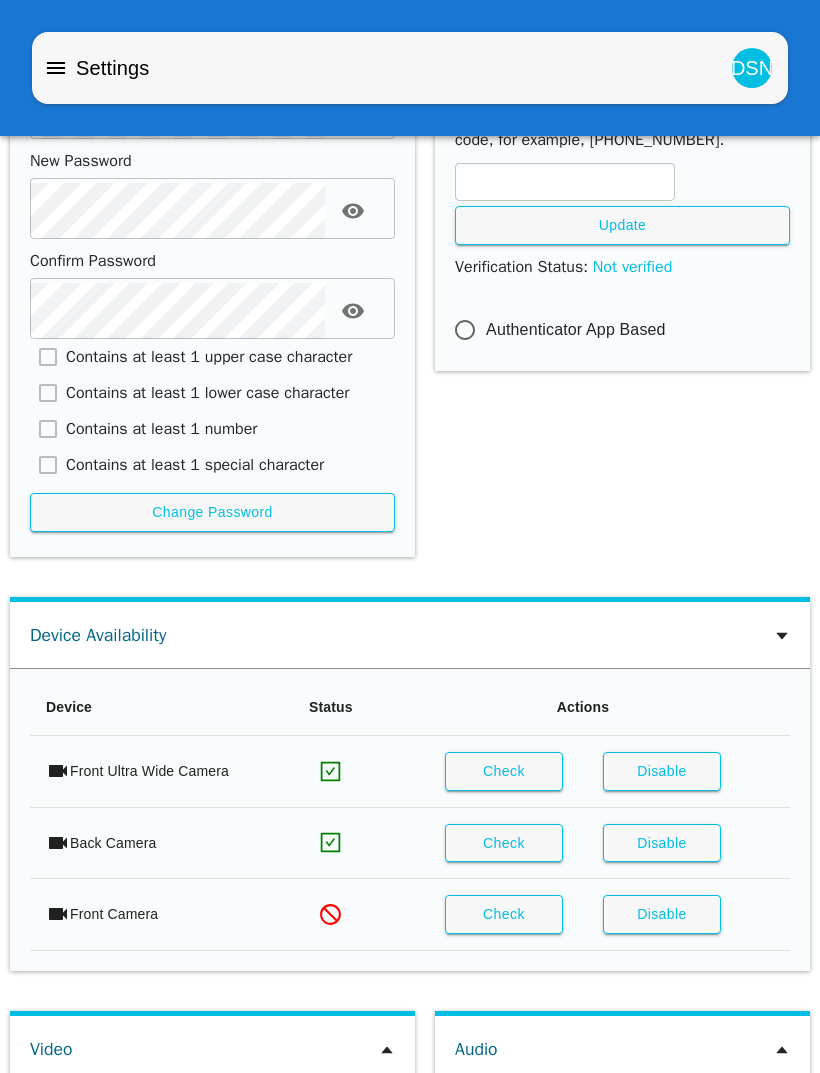click on "Check" at bounding box center (504, 914) 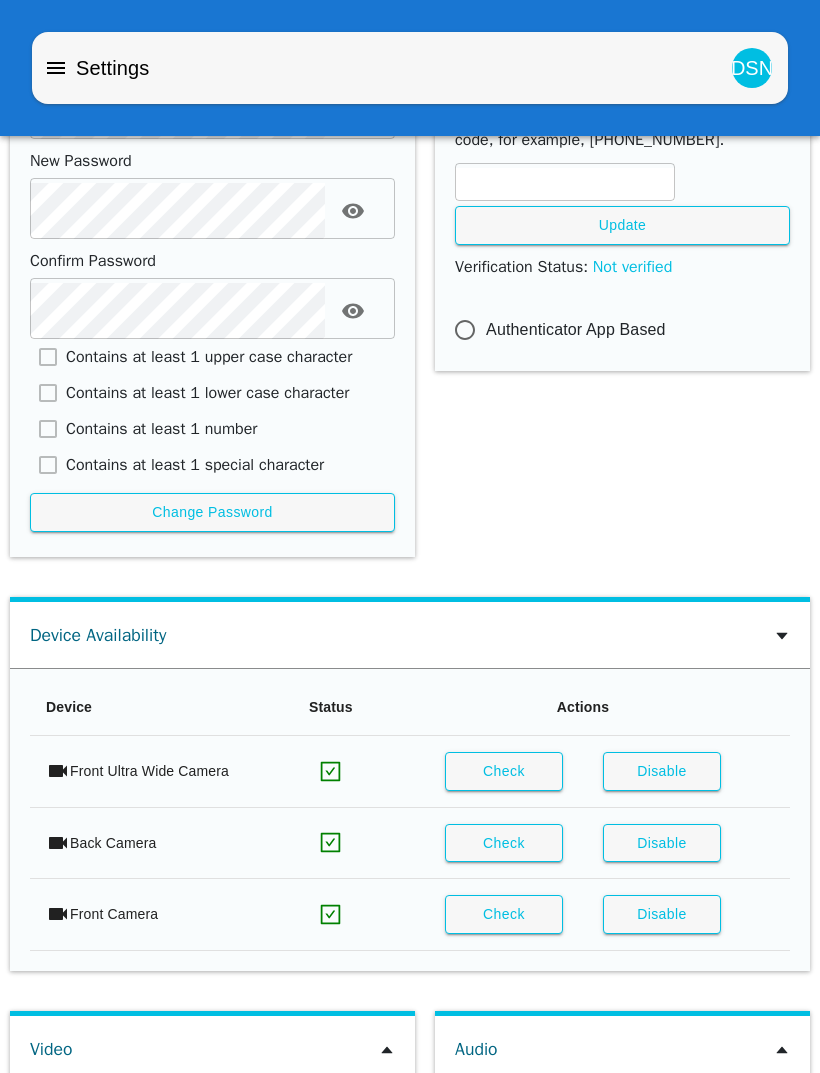click 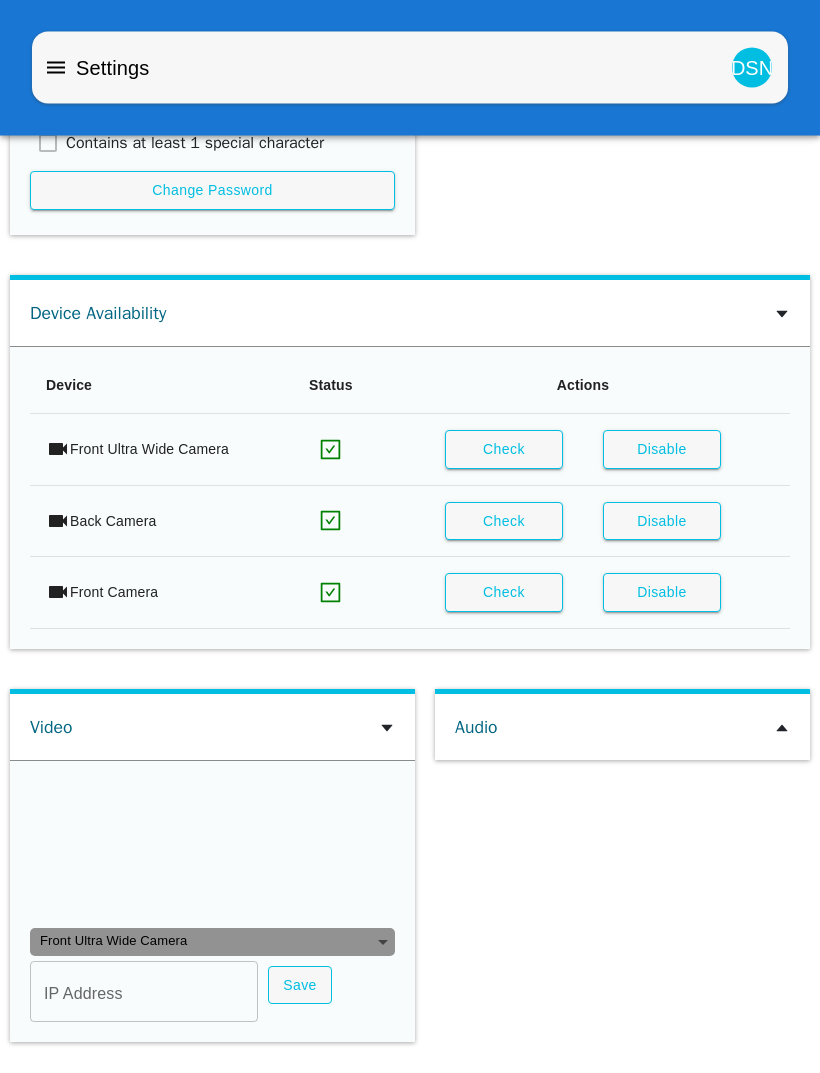 scroll, scrollTop: 1366, scrollLeft: 0, axis: vertical 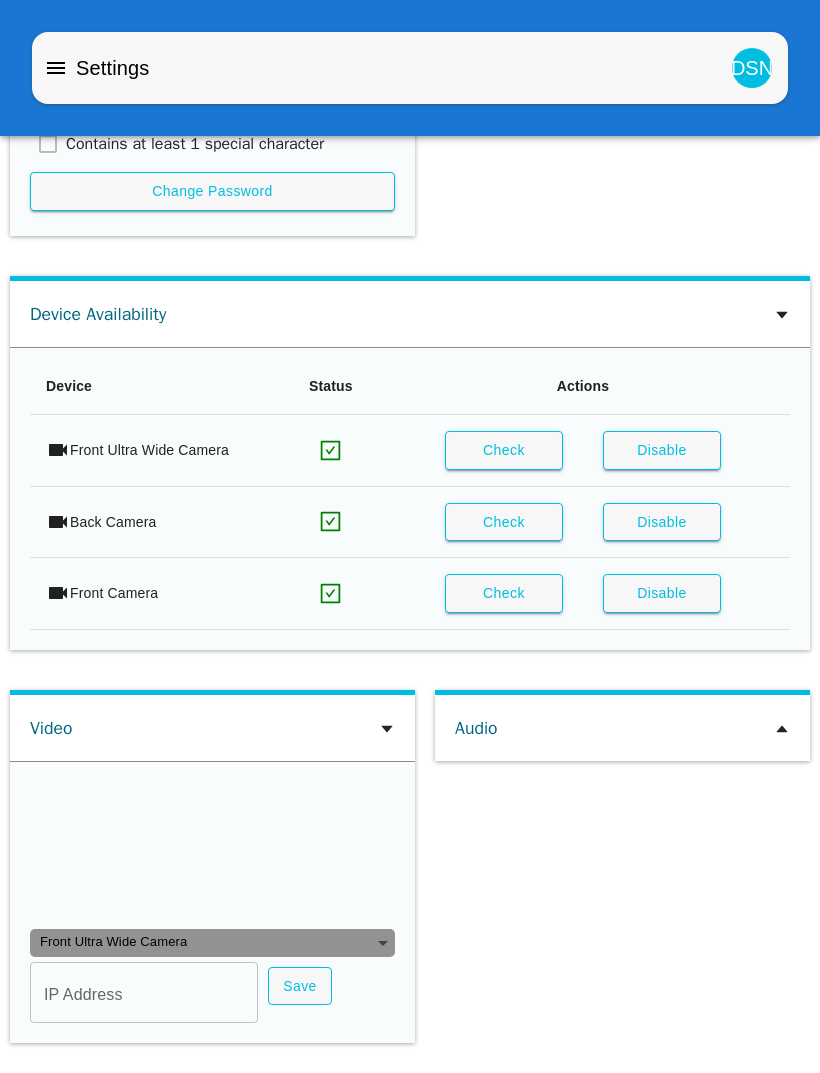 click 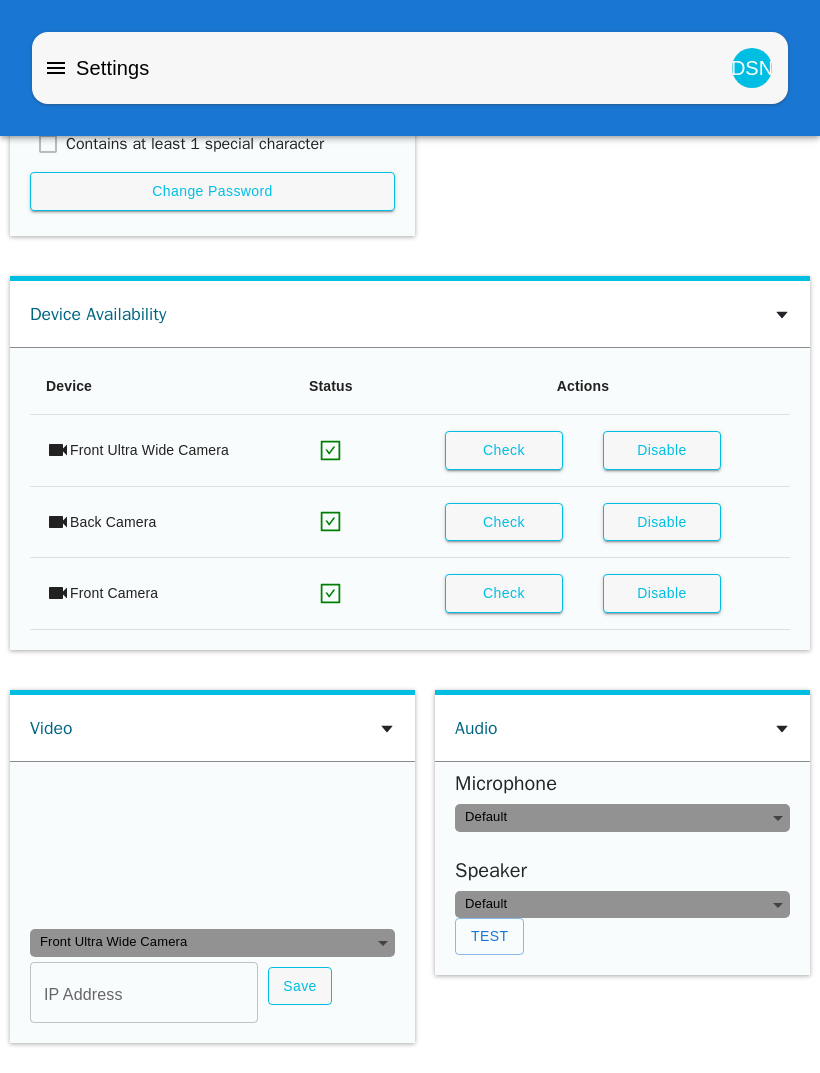 type on "0888E70D3247A2CCFE647C750AC9245E0FC571C0" 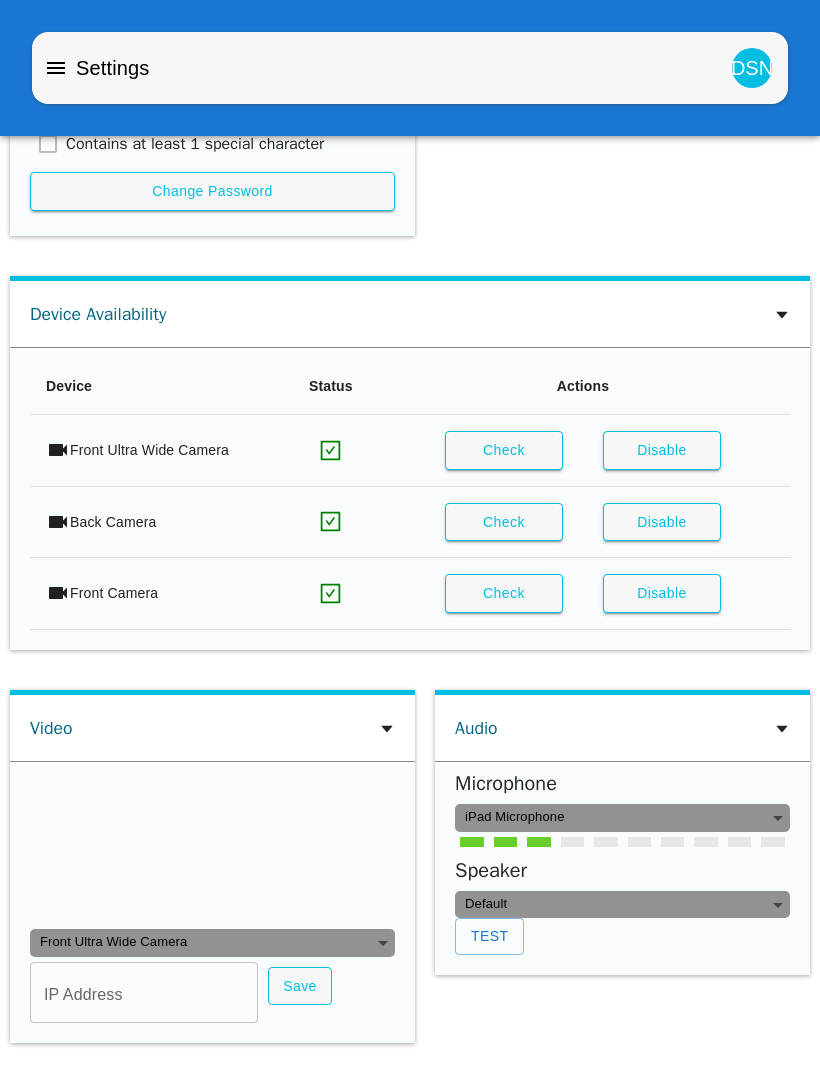 click 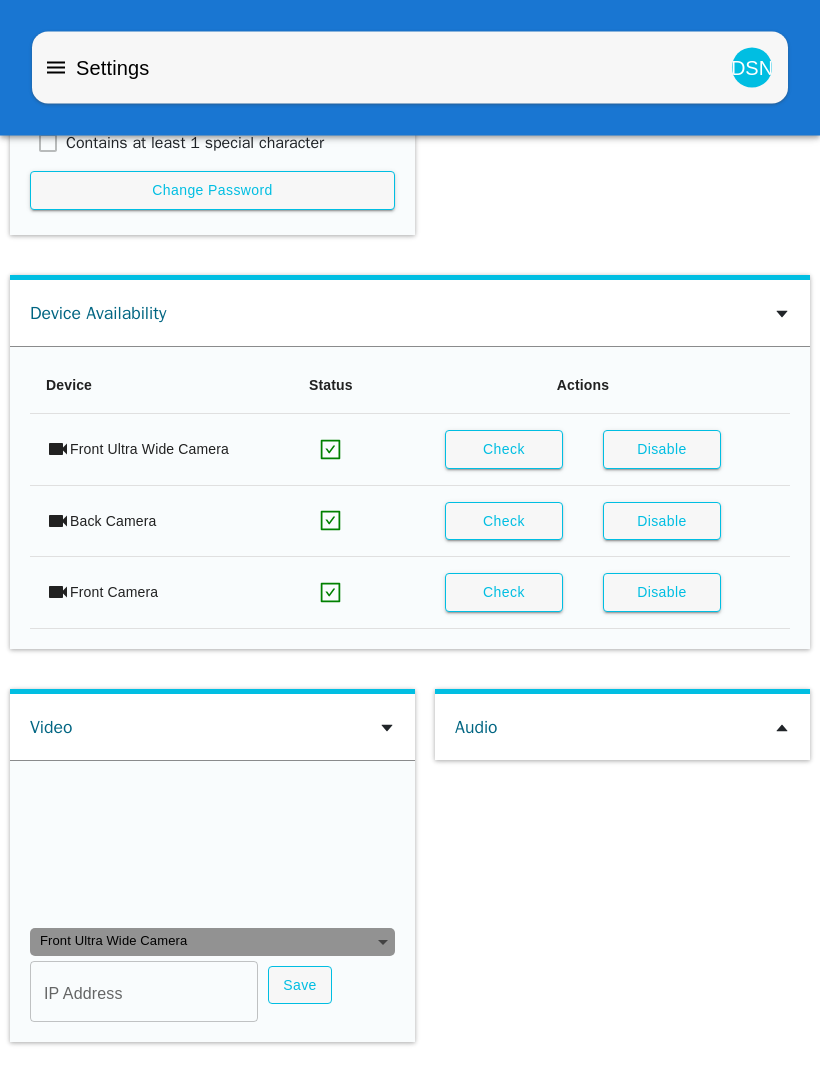 scroll, scrollTop: 1366, scrollLeft: 0, axis: vertical 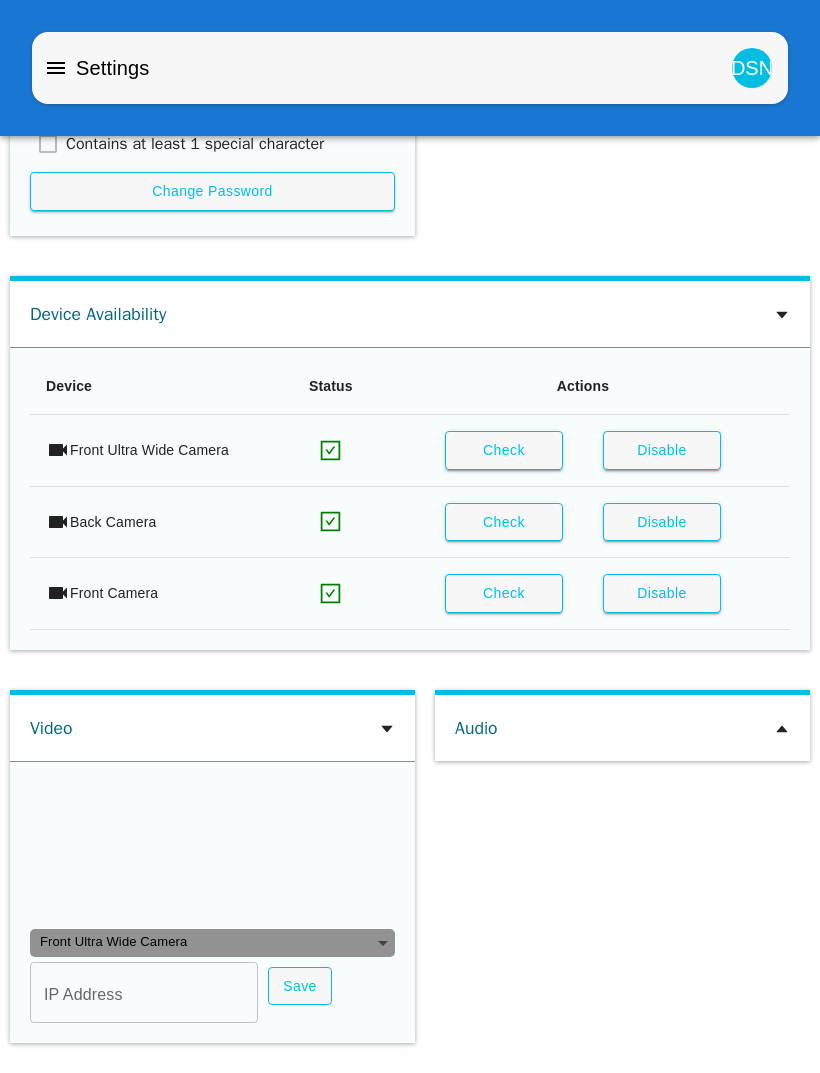 click on "Save" at bounding box center (300, 986) 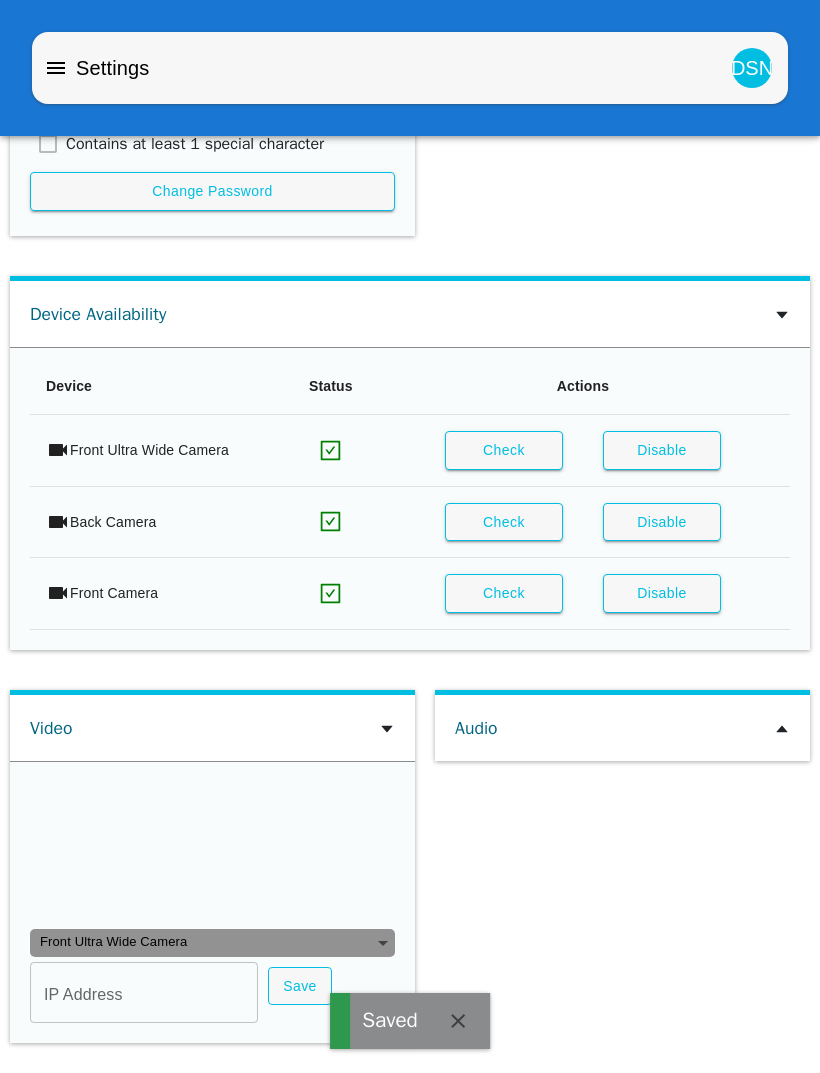 click 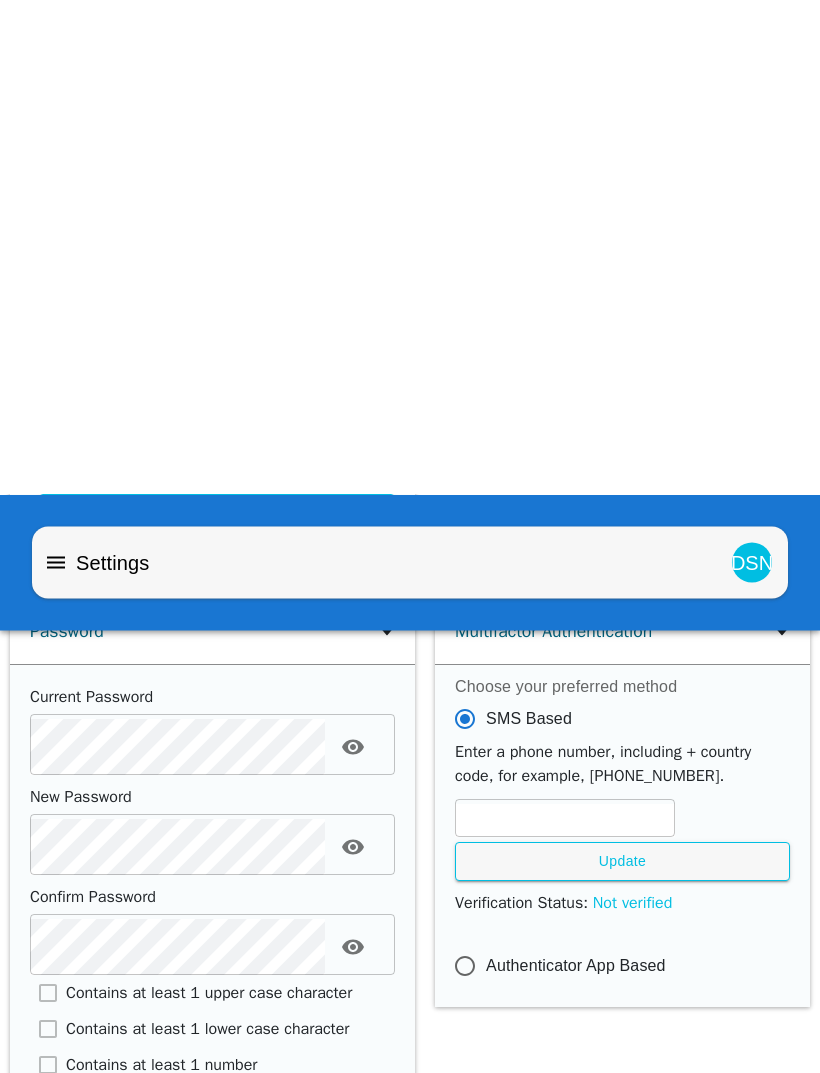 scroll, scrollTop: 0, scrollLeft: 0, axis: both 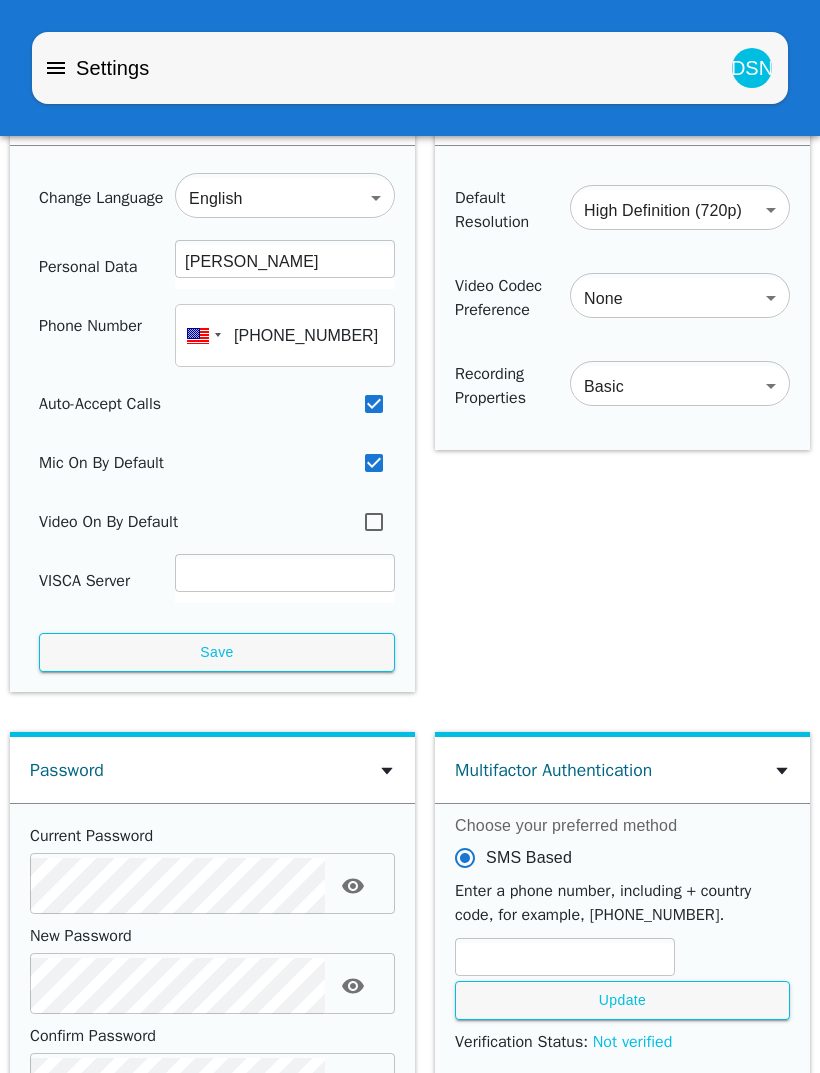 click on "DSN" at bounding box center (752, 68) 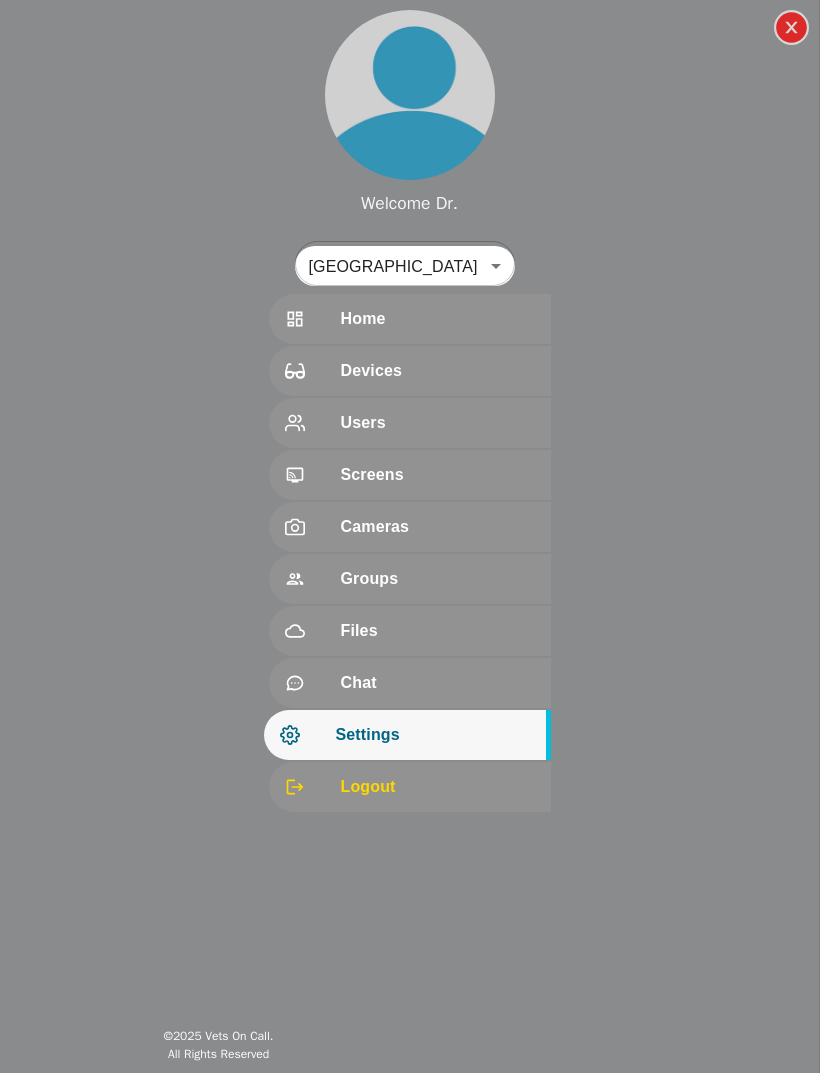 click on "Welcome   Dr. [GEOGRAPHIC_DATA] 191 ​ Home Devices Users Screens Cameras Groups Files Chat Settings Logout ©  2025   Vets On Call. All Rights Reserved Settings DSN User Settings Change Language English en ​   Personal Data [PERSON_NAME] ​ Phone Number [PHONE_NUMBER] Auto-Accept Calls Mic On By Default Video On By Default VISCA Server ​ Save Video Settings Default Resolution High Definition (720p) HD ​ Video Codec Preference None none ​ Recording Properties Basic basic ​ Password Current Password ​ New Password ​ Confirm Password ​ Contains at least 1 upper case character Contains at least 1 lower case character Contains at least 1 number Contains at least 1 special character Change Password Multifactor Authentication Choose your preferred method SMS Based Enter a phone number, including + country code, for example, [PHONE_NUMBER]. ​ Update Verification Status :   Not verified Authenticator App Based Device Availability Device Status Actions Front Ultra Wide Camera Check Disable" at bounding box center (410, 0) 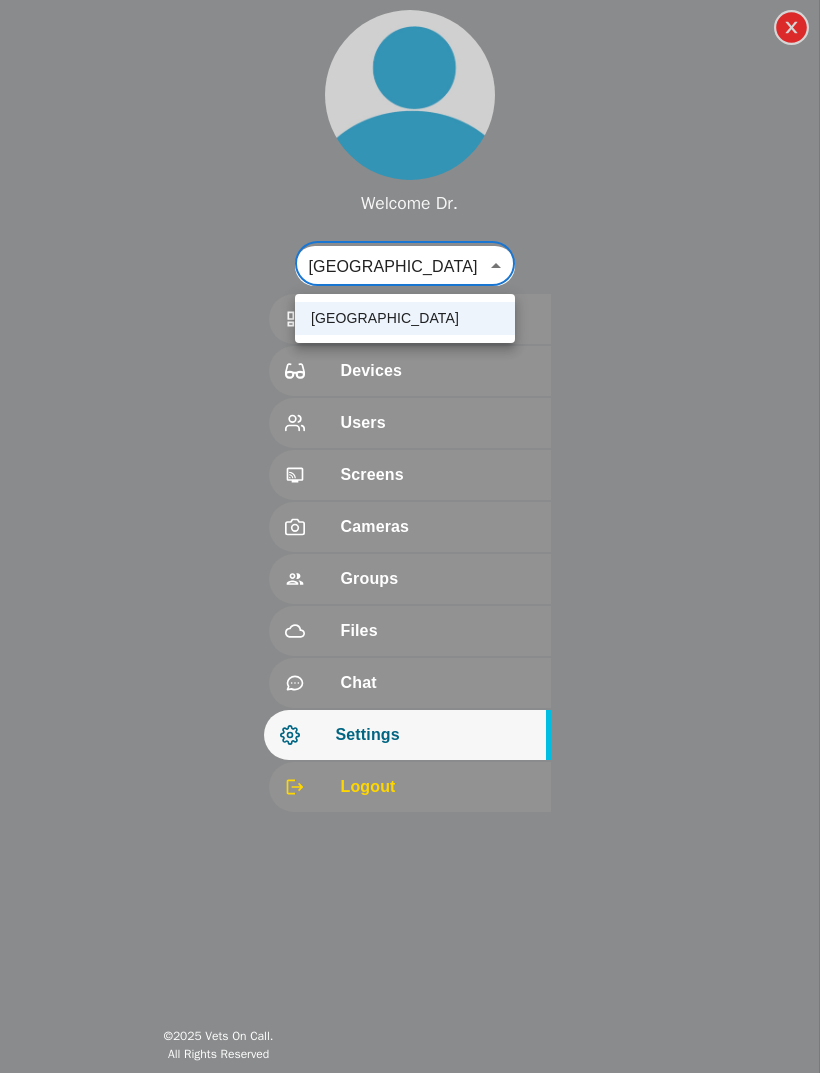 click at bounding box center (410, 536) 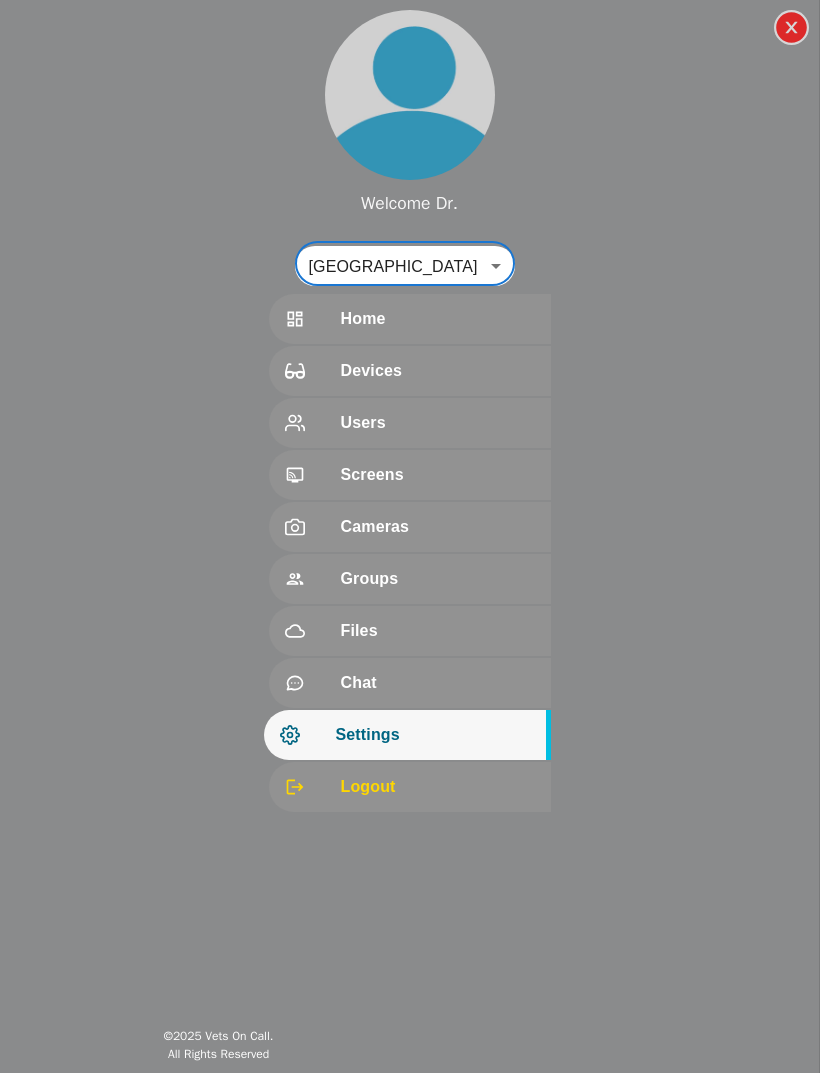 click on "Home" at bounding box center (438, 319) 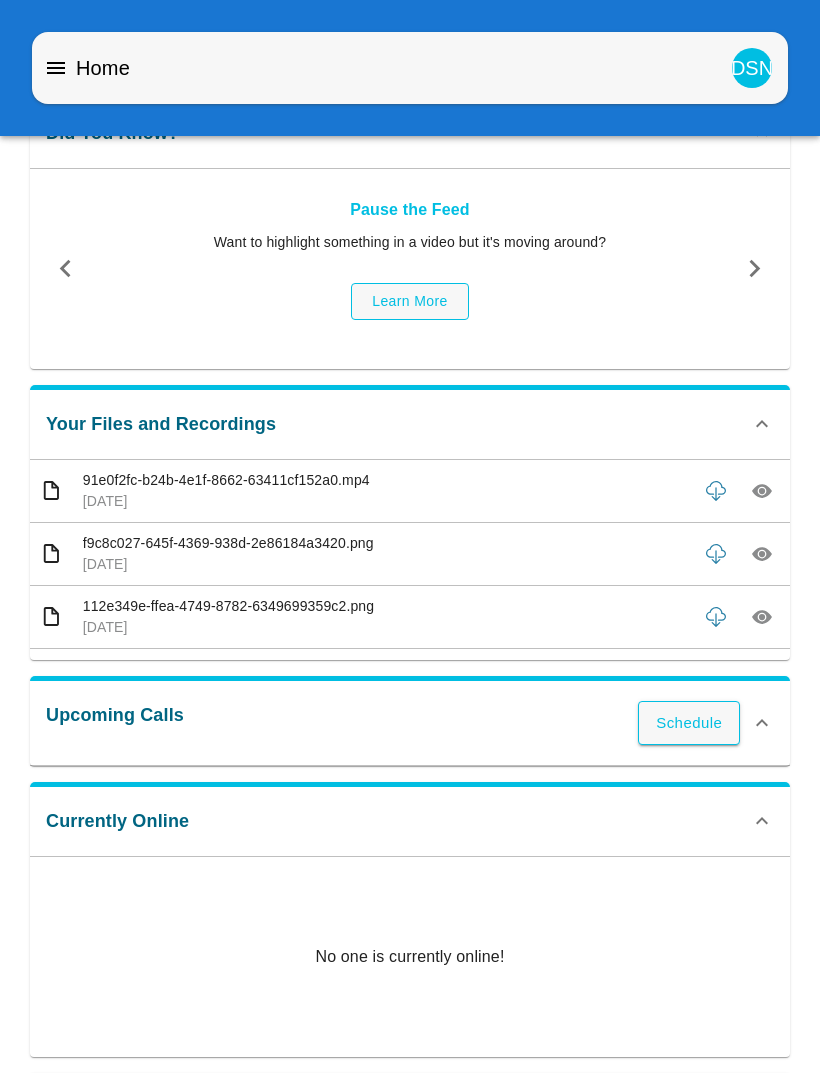 click on "DSN" at bounding box center (752, 68) 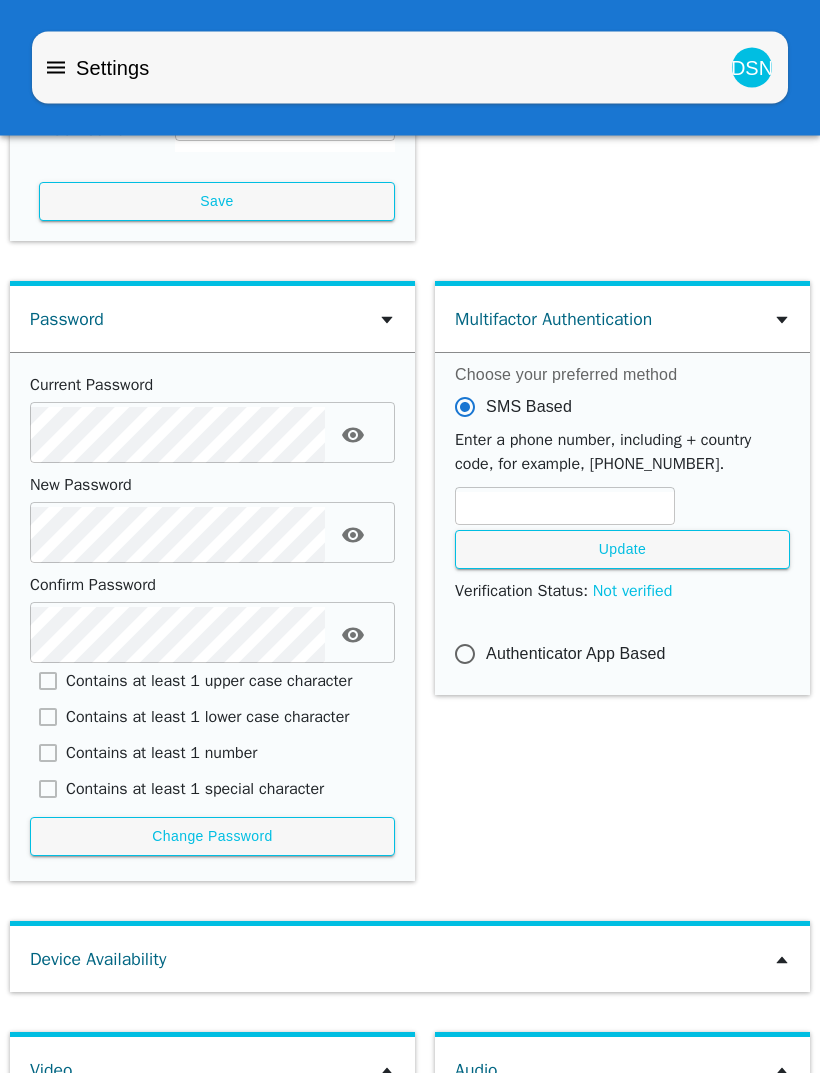 scroll, scrollTop: 474, scrollLeft: 0, axis: vertical 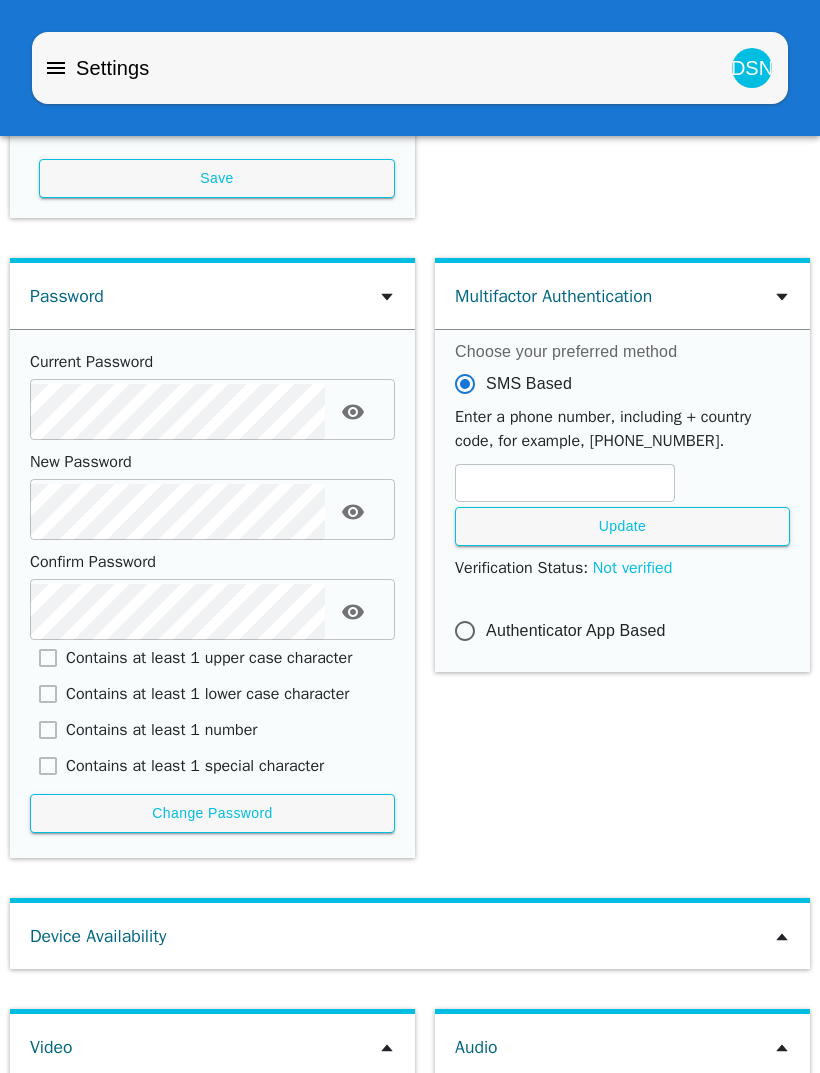 click 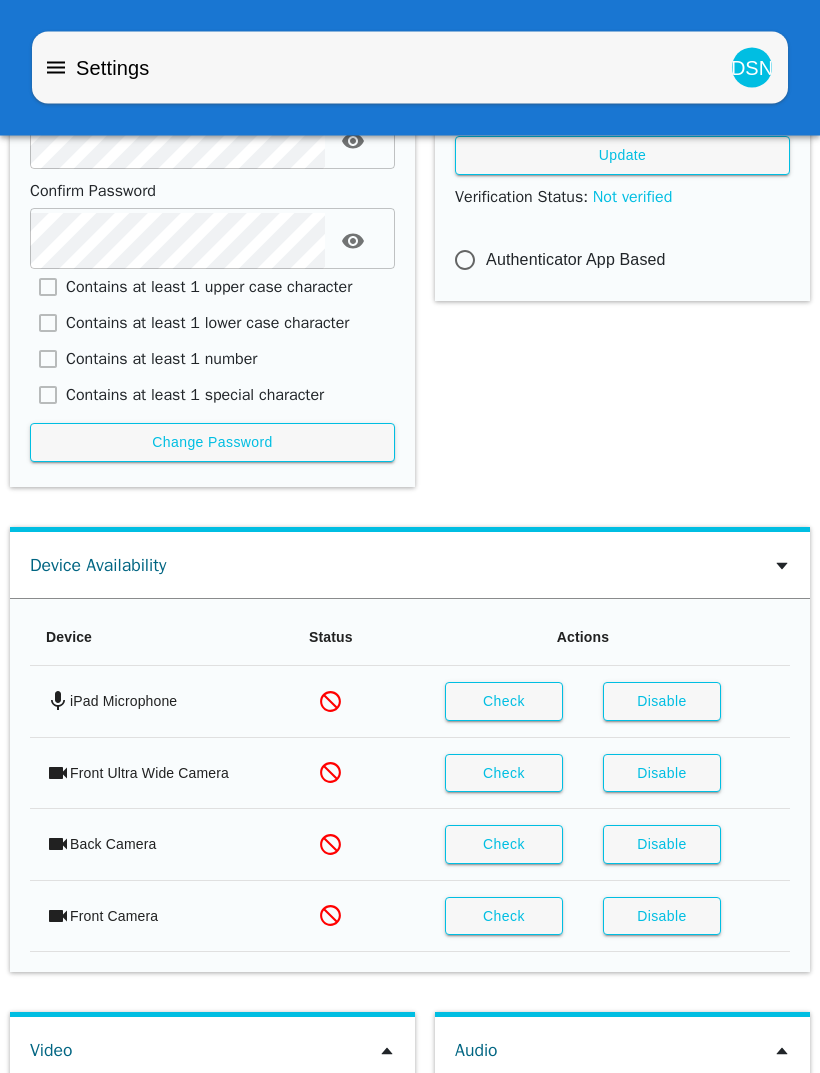 scroll, scrollTop: 846, scrollLeft: 0, axis: vertical 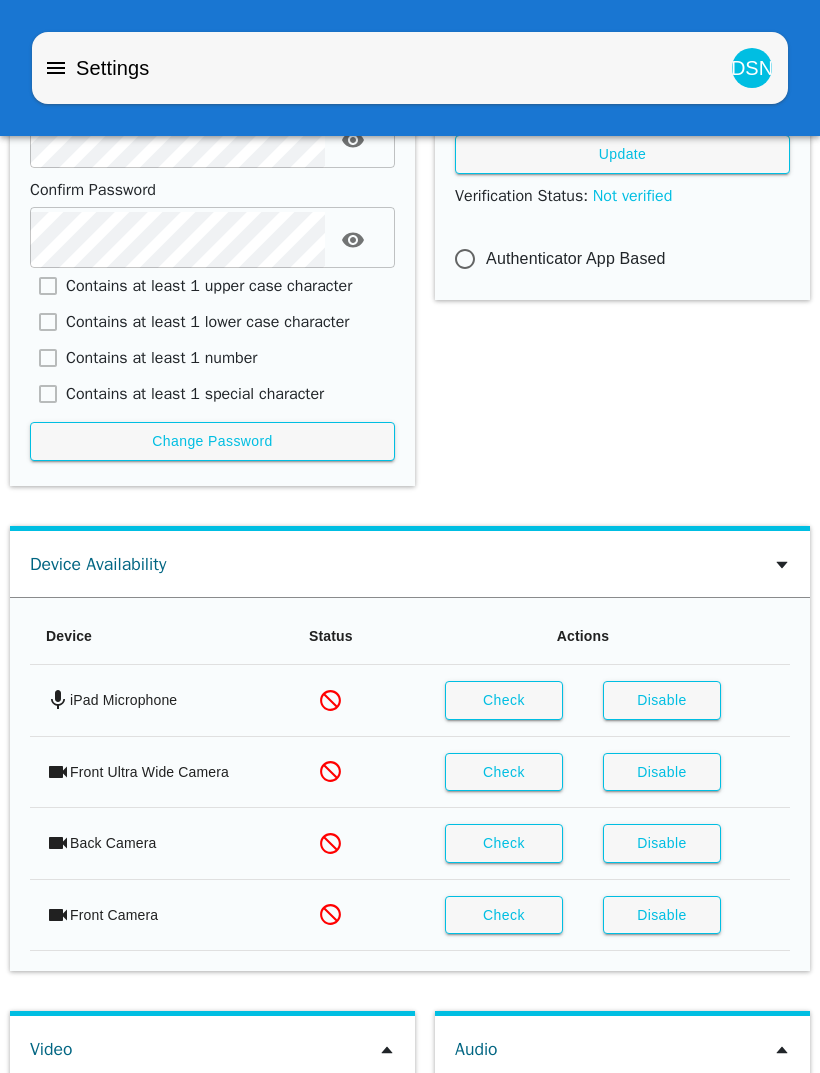 click on "Check" at bounding box center [504, 700] 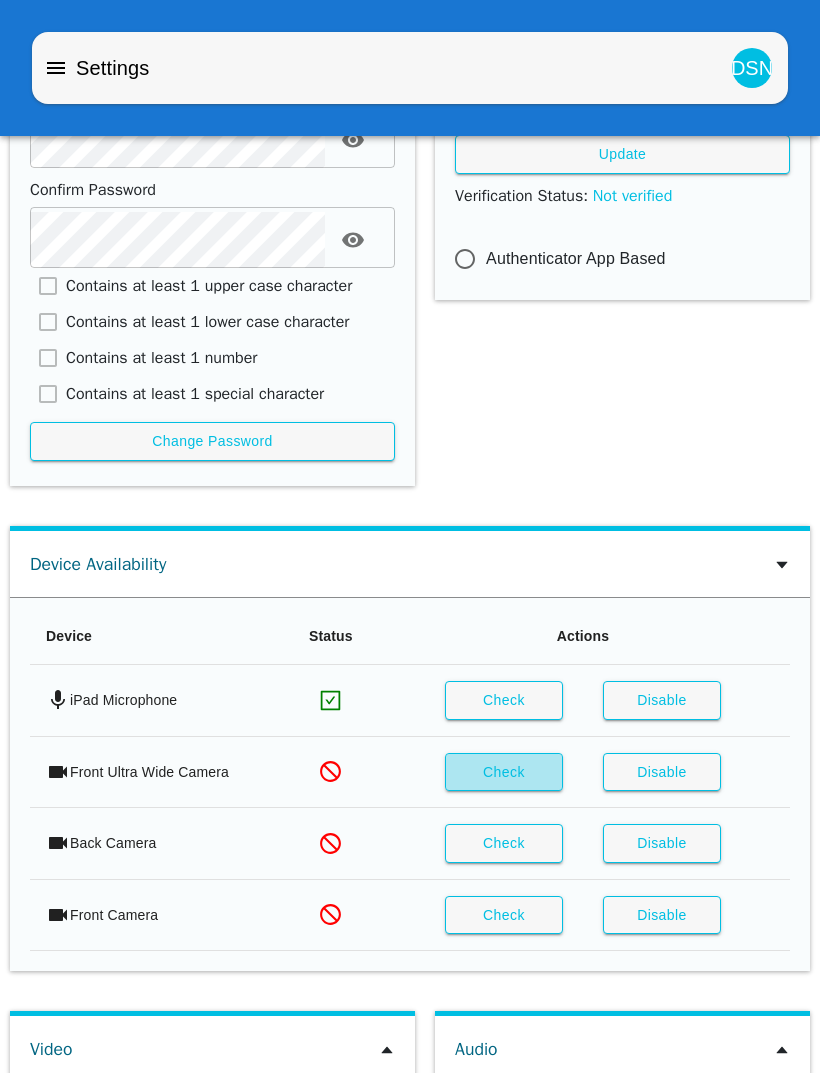 click on "Check" at bounding box center (504, 772) 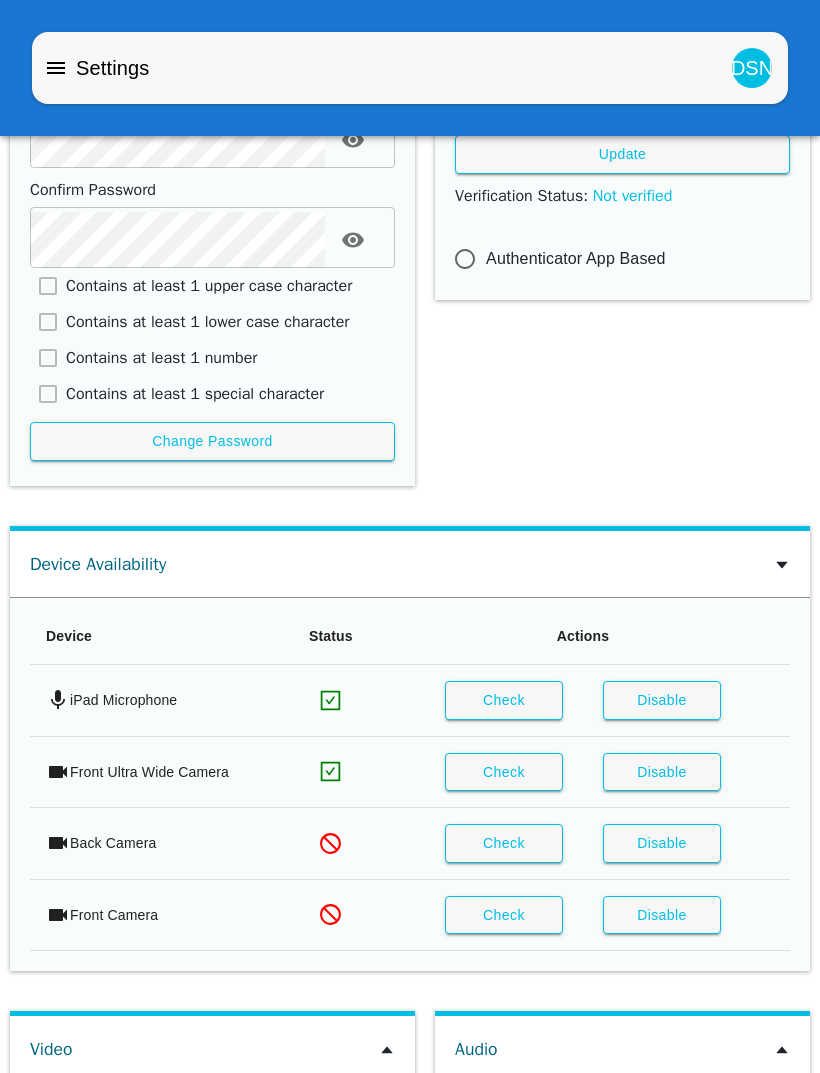 click on "Check" at bounding box center [504, 843] 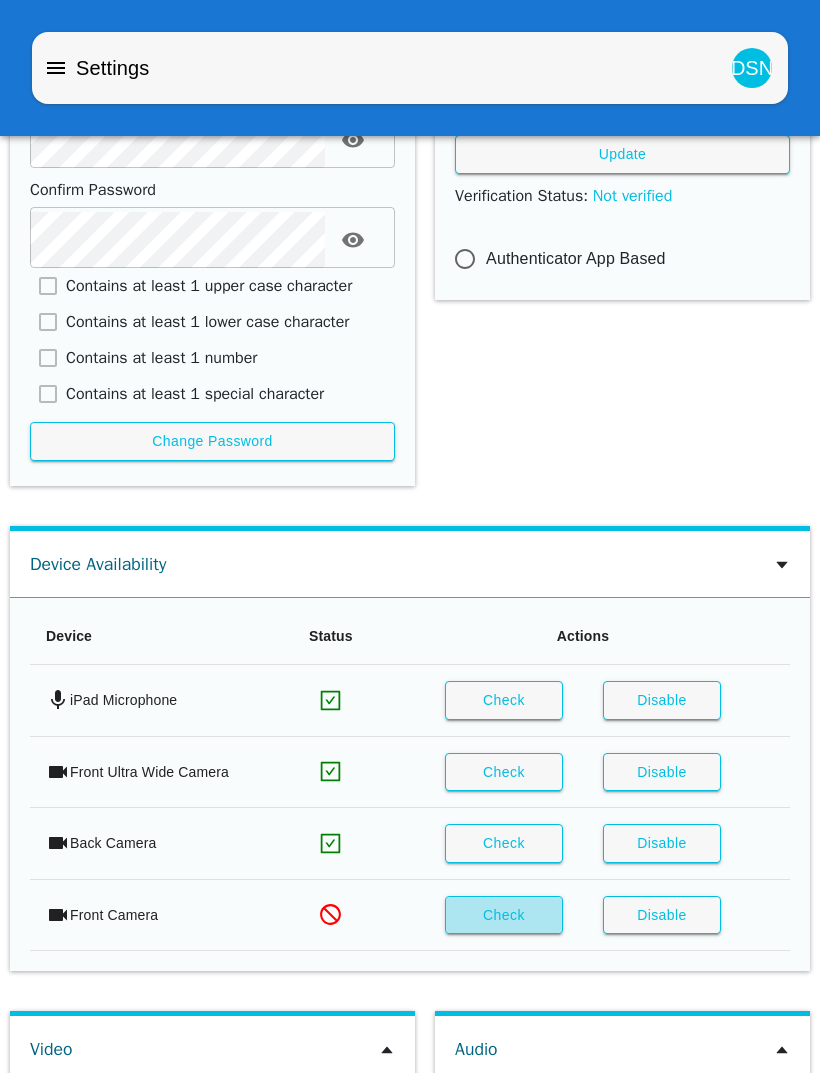 click on "Check" at bounding box center [504, 915] 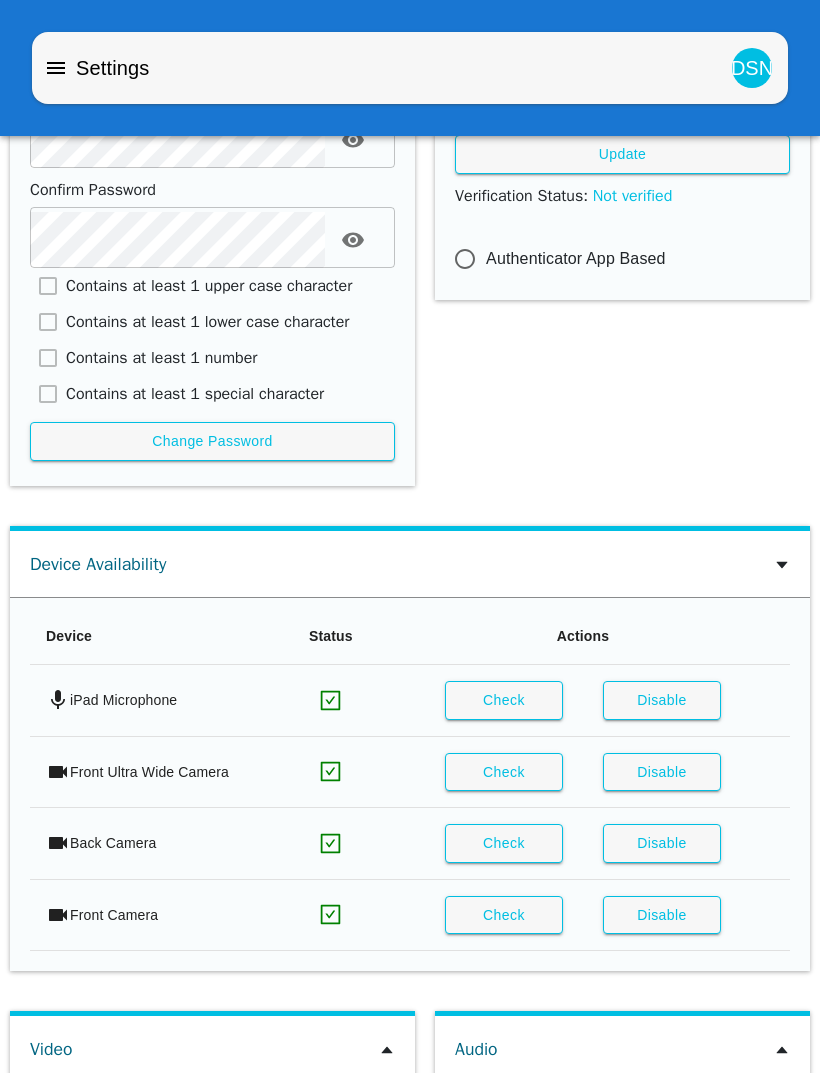 click on "DSN" at bounding box center (752, 68) 